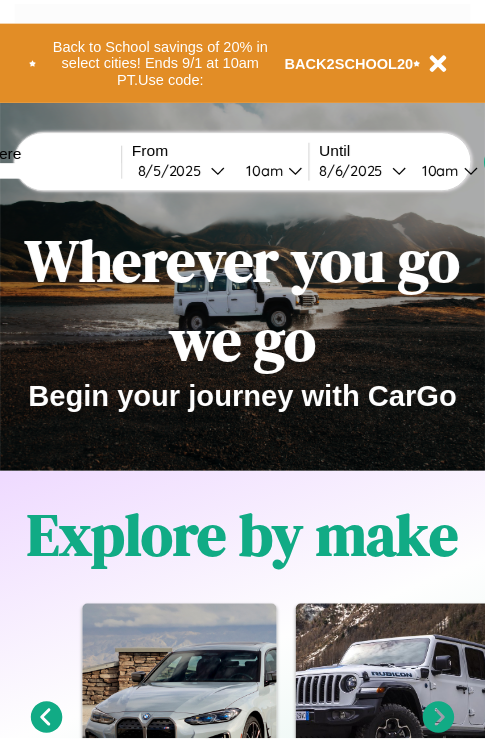 scroll, scrollTop: 0, scrollLeft: 0, axis: both 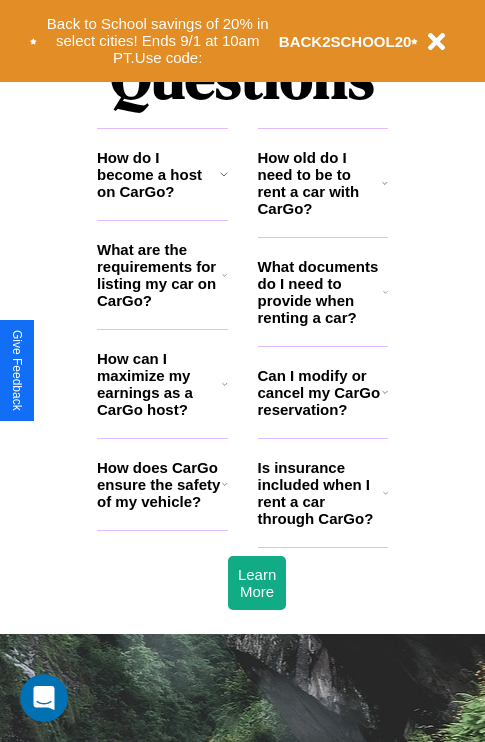 click 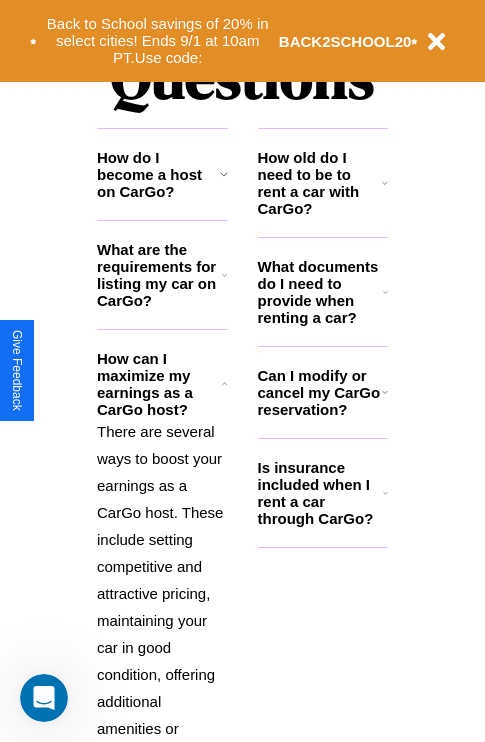 click on "Can I modify or cancel my CarGo reservation?" at bounding box center (320, 392) 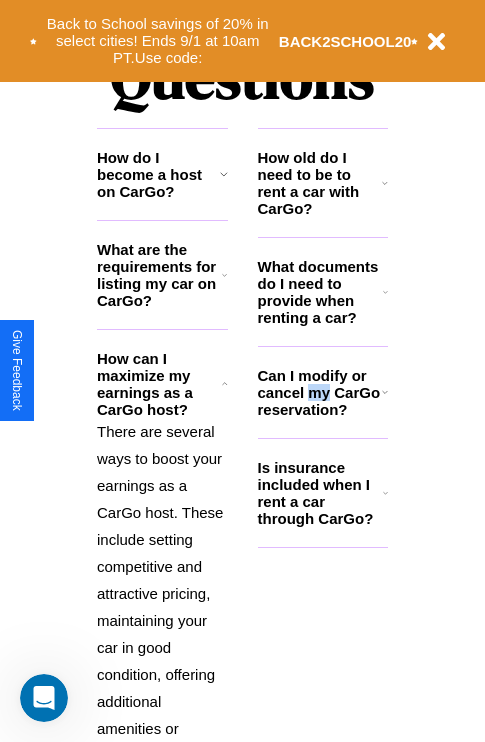 click on "Can I modify or cancel my CarGo reservation?" at bounding box center [320, 392] 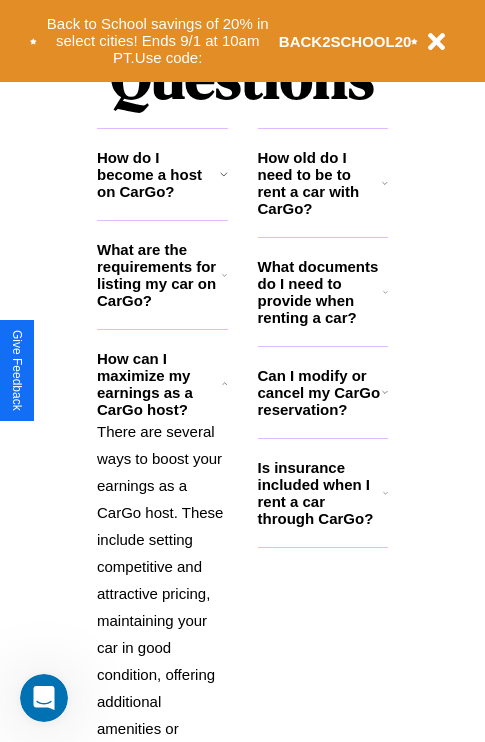click 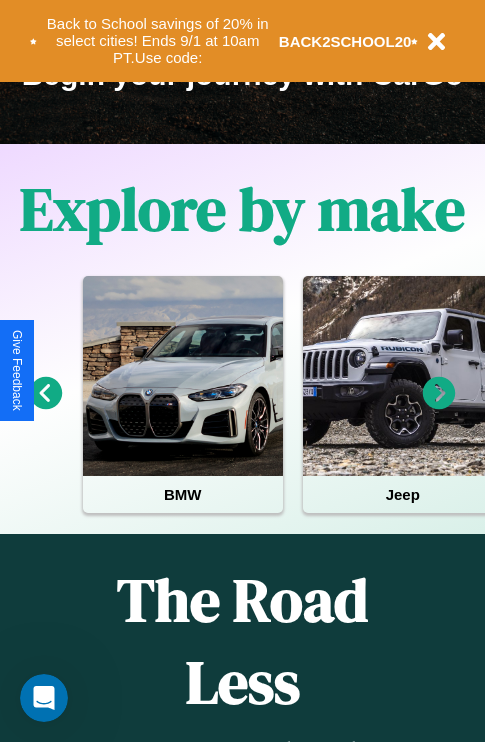 scroll, scrollTop: 308, scrollLeft: 0, axis: vertical 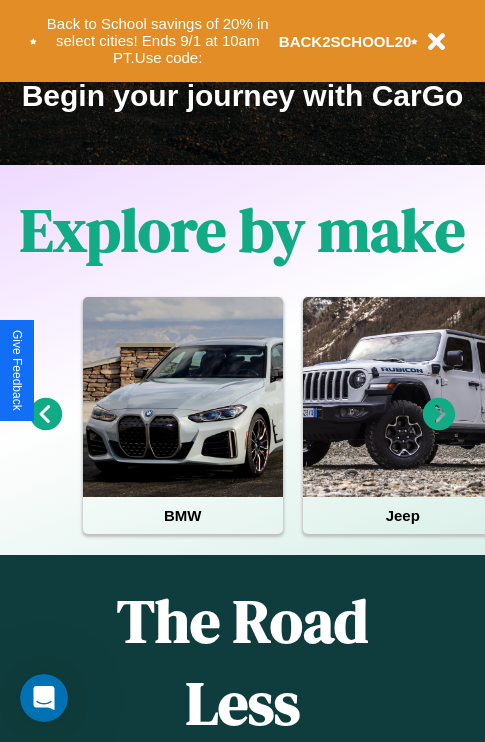 click 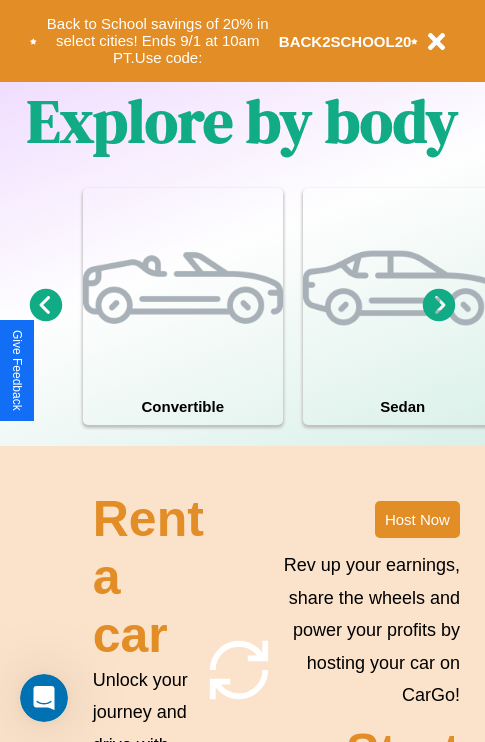 scroll, scrollTop: 1558, scrollLeft: 0, axis: vertical 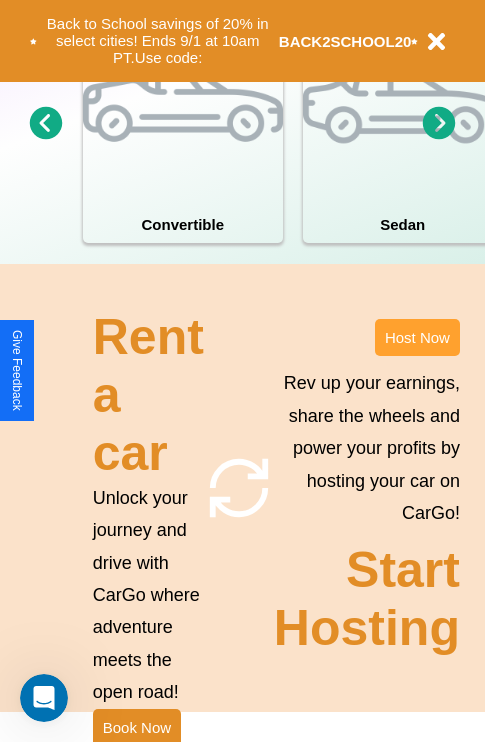 click on "Host Now" at bounding box center (417, 337) 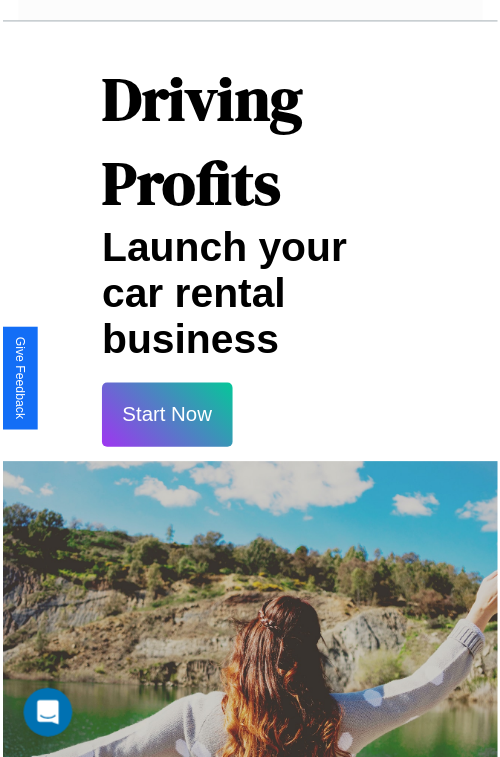 scroll, scrollTop: 35, scrollLeft: 0, axis: vertical 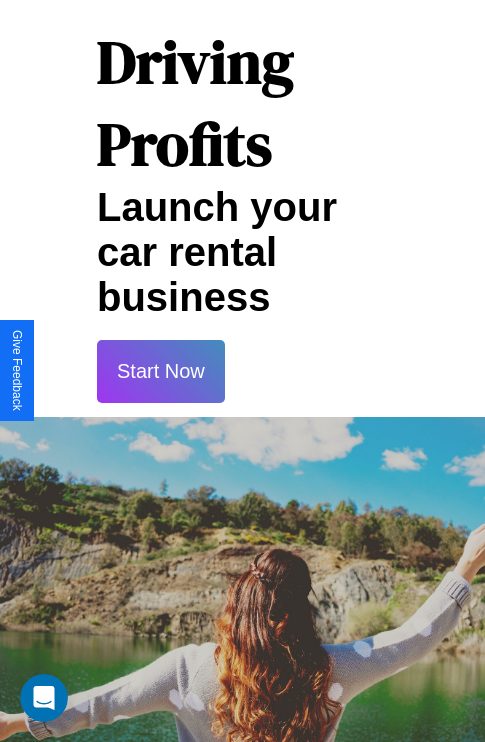 click on "Start Now" at bounding box center (161, 371) 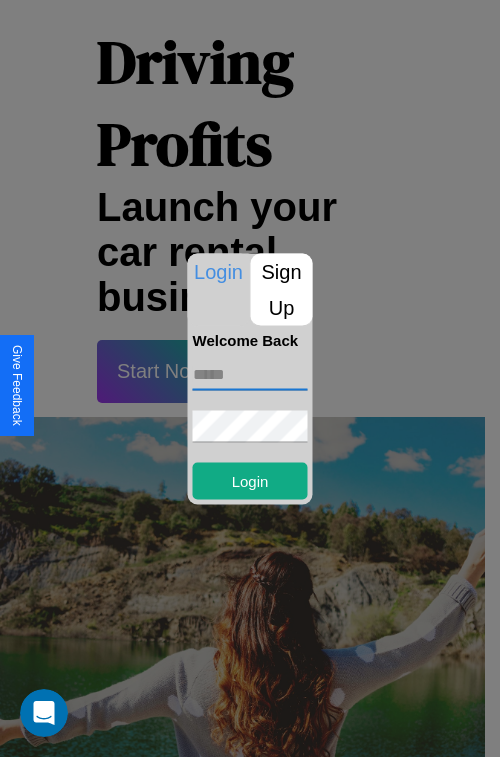 click at bounding box center (250, 374) 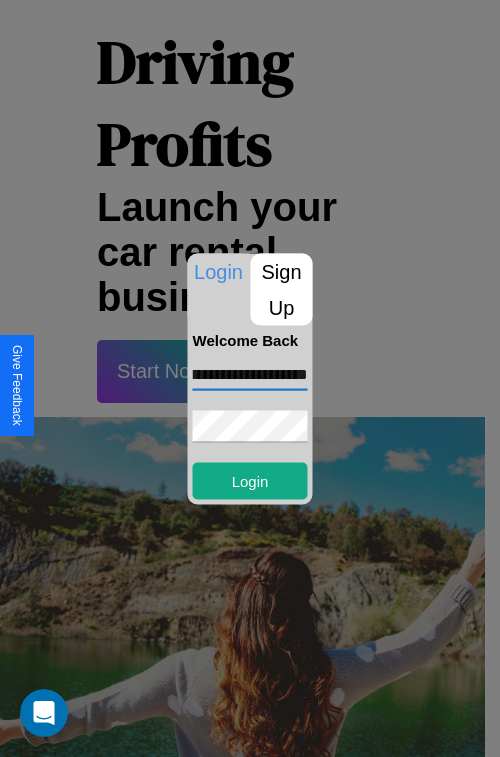 scroll, scrollTop: 0, scrollLeft: 56, axis: horizontal 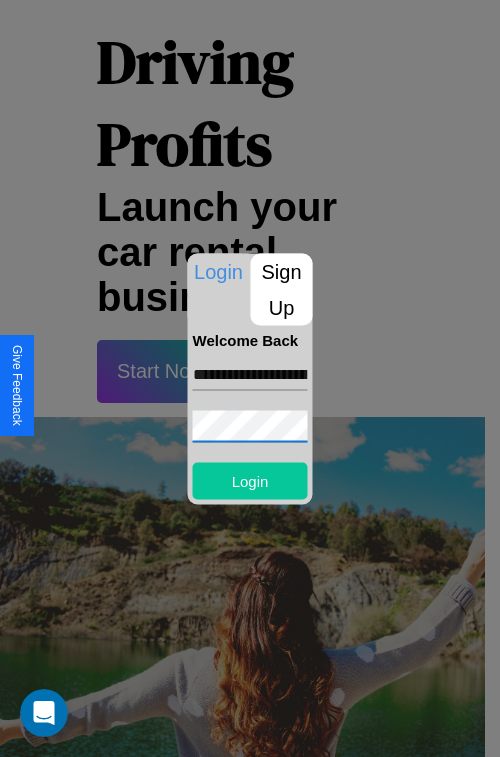 click on "Login" at bounding box center (250, 480) 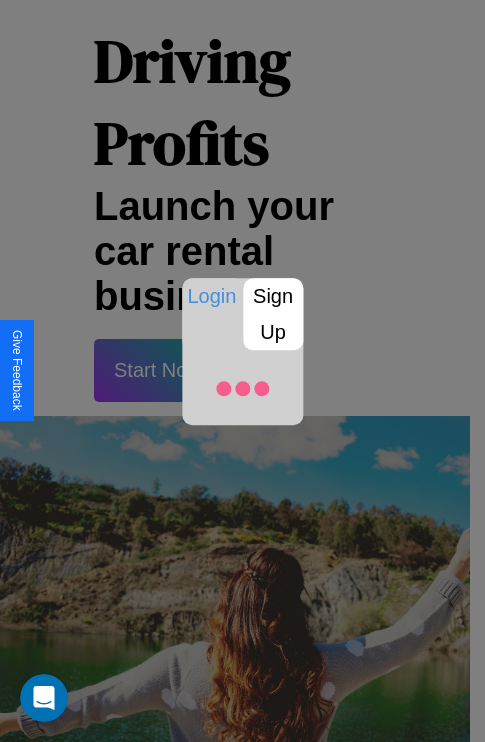 scroll, scrollTop: 0, scrollLeft: 0, axis: both 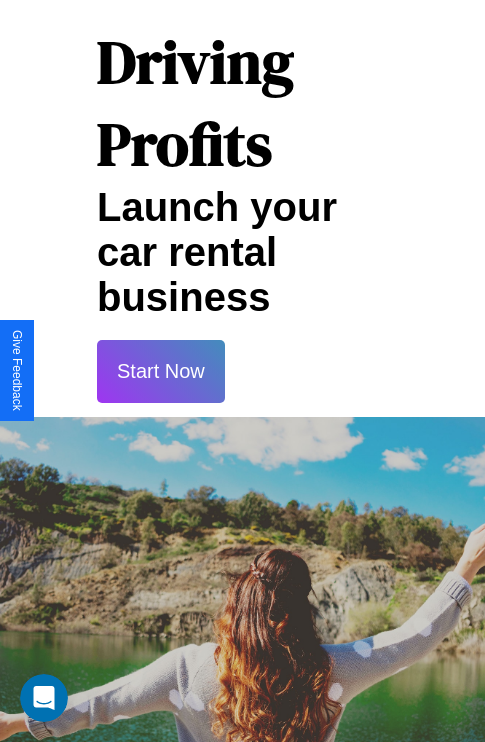 click on "Start Now" at bounding box center [161, 371] 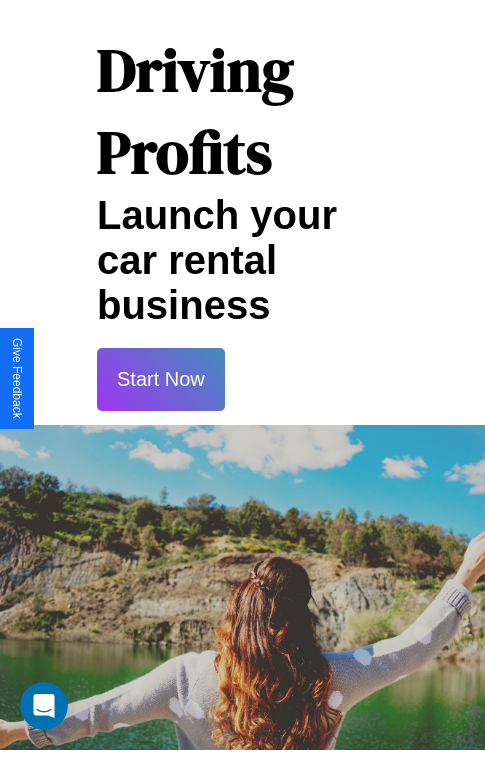 scroll, scrollTop: 0, scrollLeft: 0, axis: both 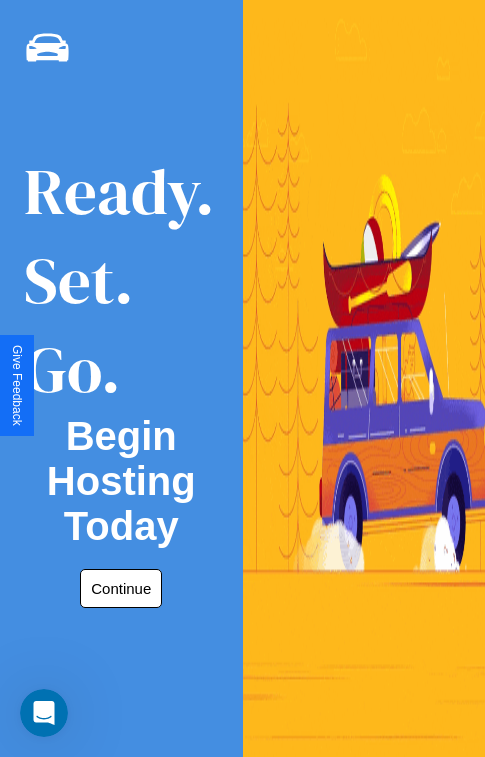 click on "Continue" at bounding box center [121, 588] 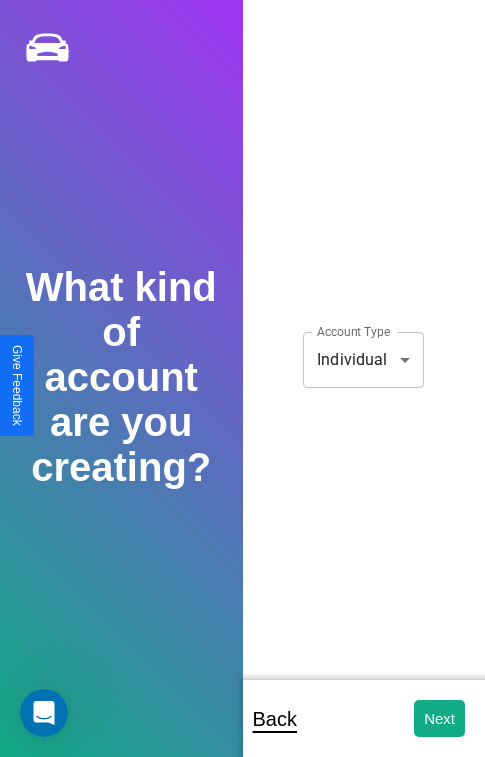 click on "**********" at bounding box center [242, 392] 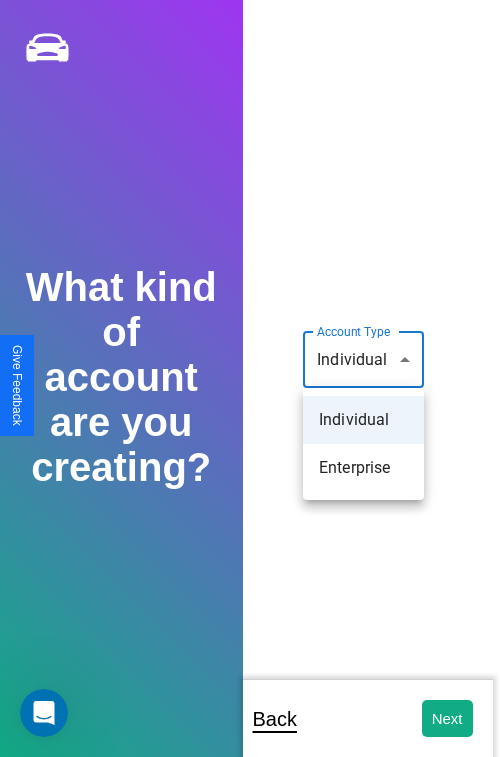 click on "Individual" at bounding box center [363, 420] 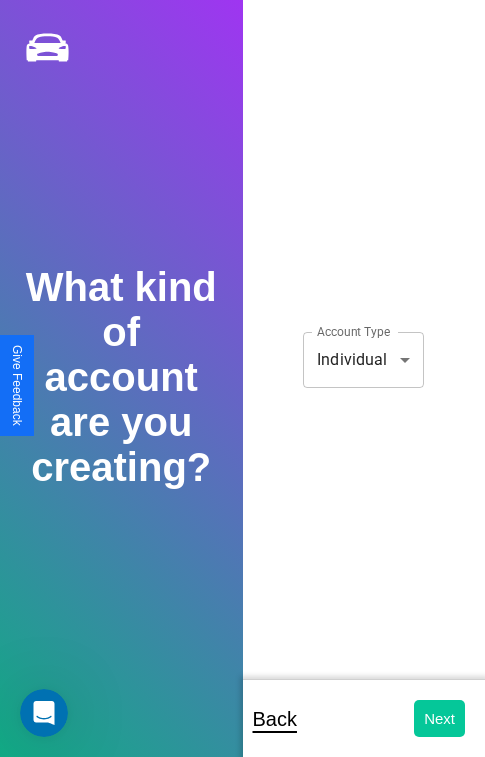 click on "Next" at bounding box center (439, 718) 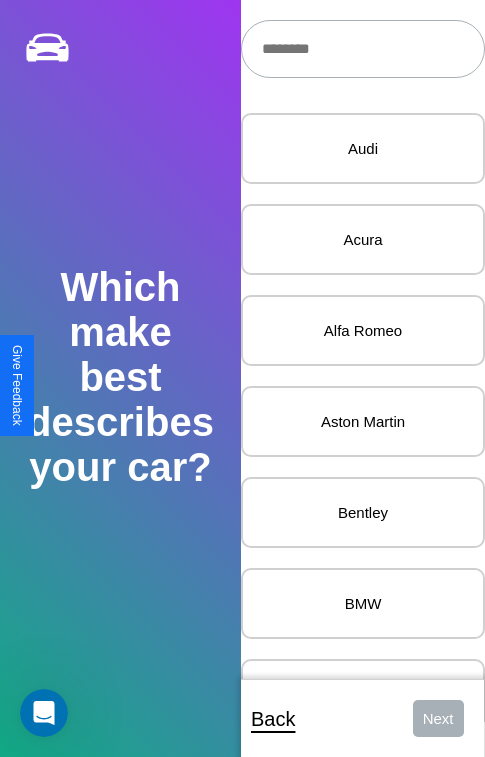 scroll, scrollTop: 27, scrollLeft: 0, axis: vertical 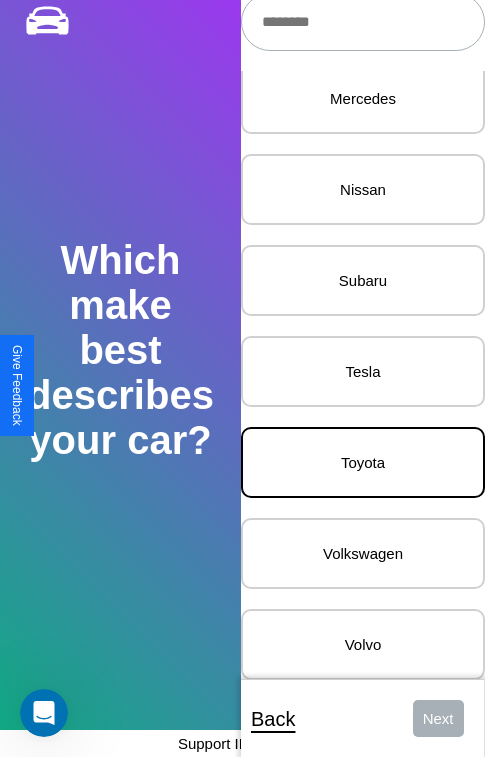click on "Toyota" at bounding box center (363, 462) 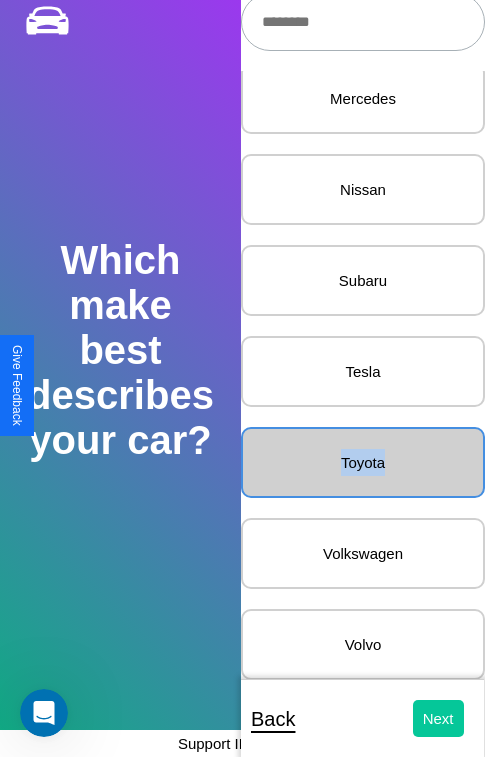 click on "Next" at bounding box center [438, 718] 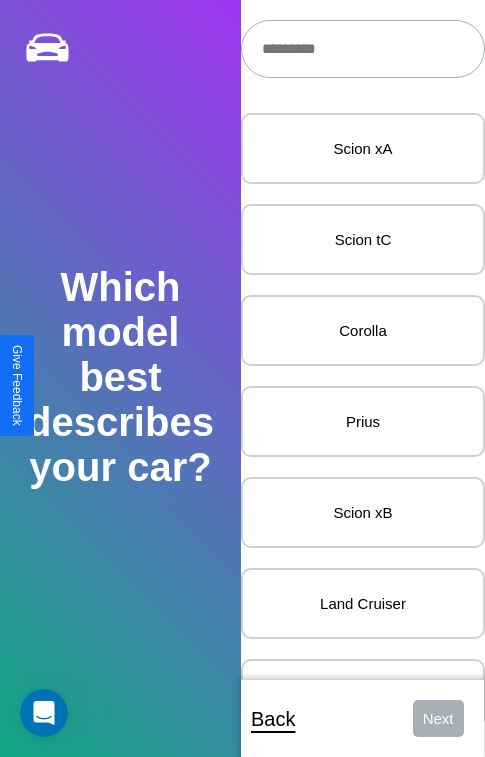 scroll, scrollTop: 27, scrollLeft: 0, axis: vertical 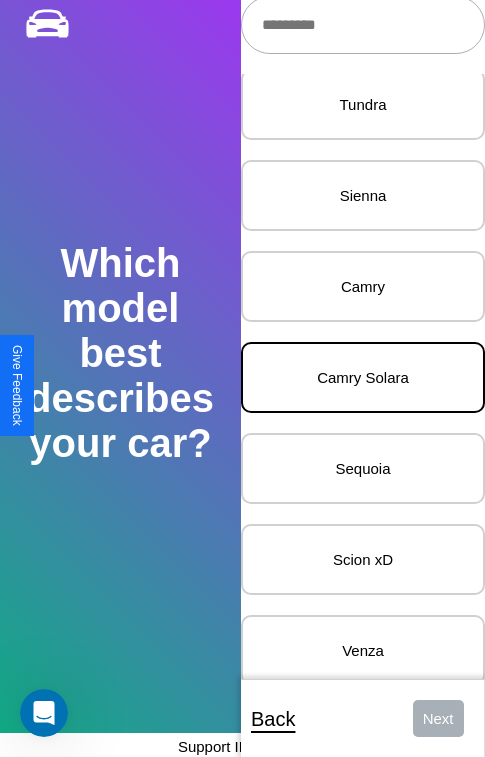 click on "Camry Solara" at bounding box center [363, 377] 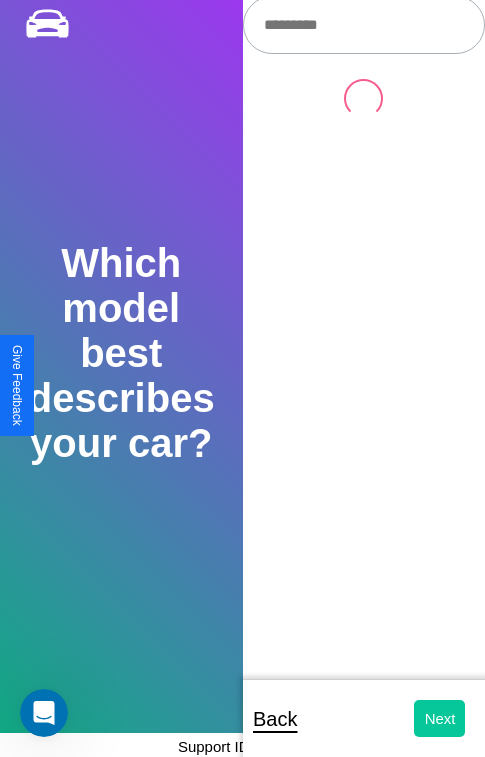 click on "Next" at bounding box center [439, 718] 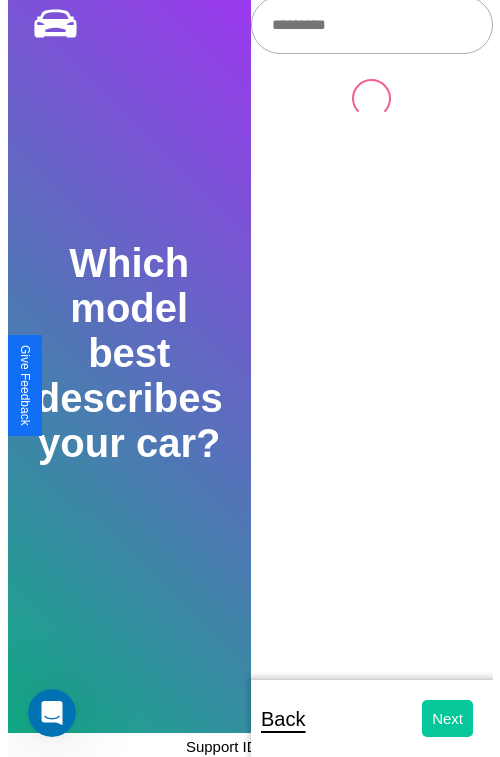 scroll, scrollTop: 0, scrollLeft: 0, axis: both 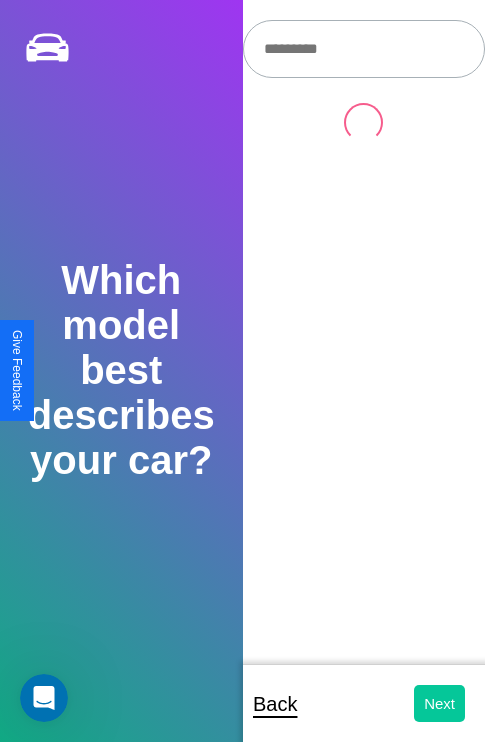 select on "*****" 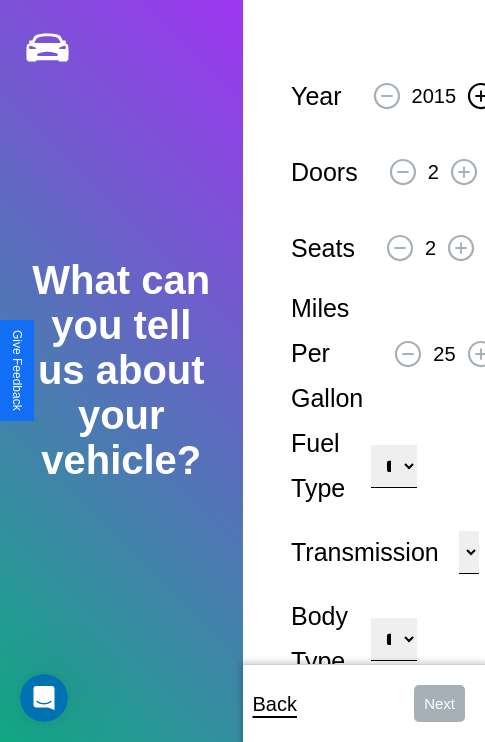 click 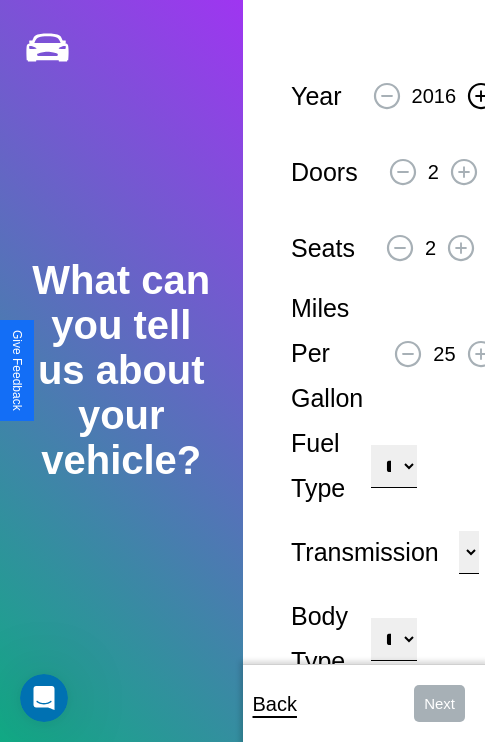 click 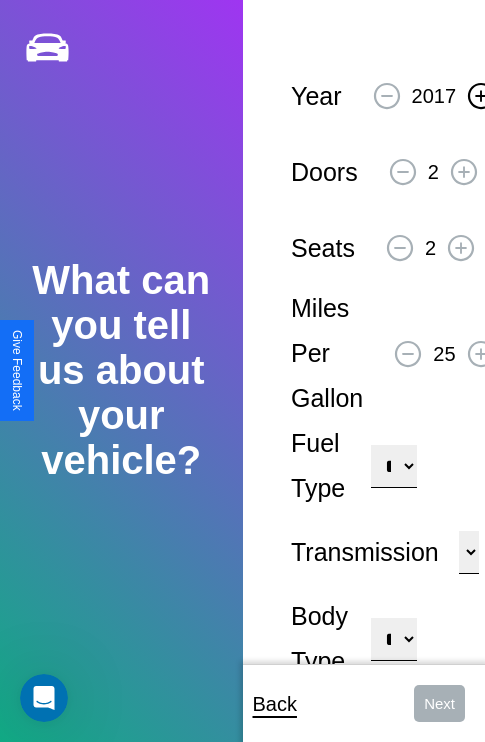 click 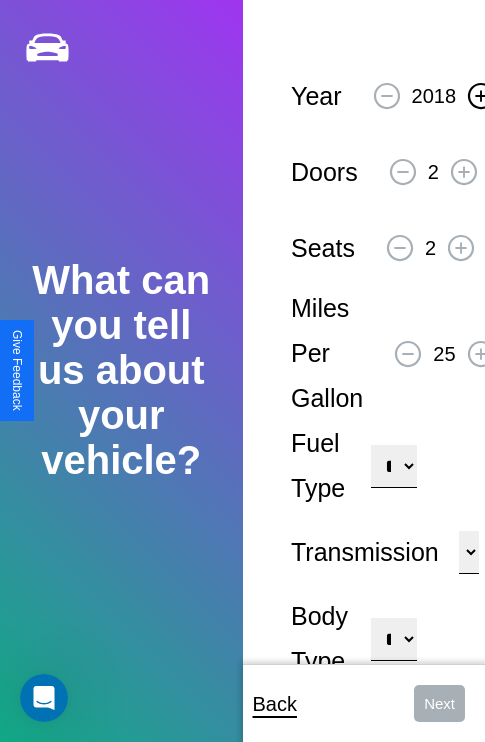 click 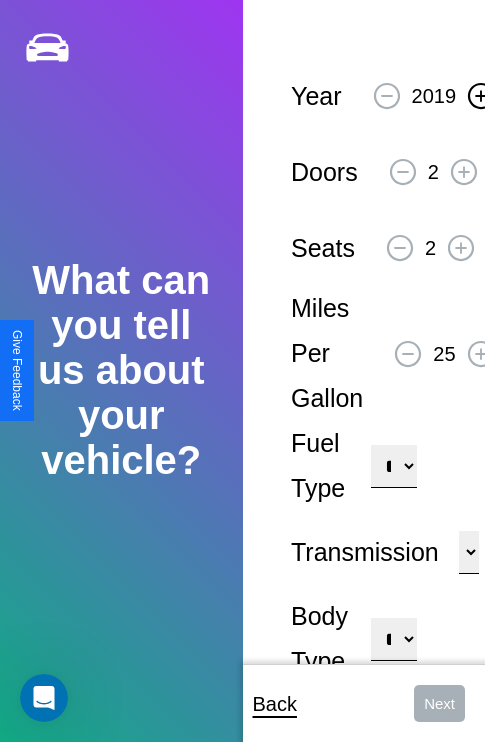 click 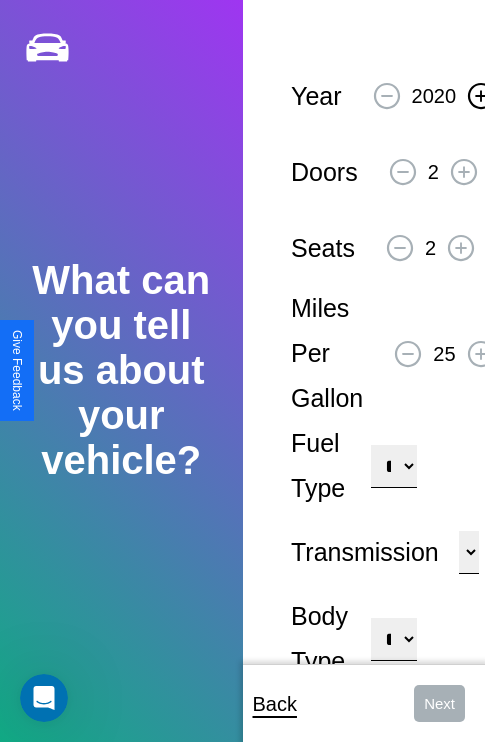 click 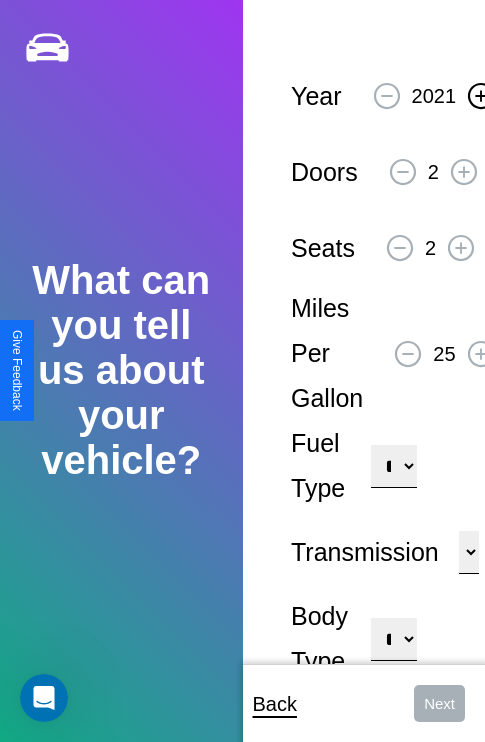 click 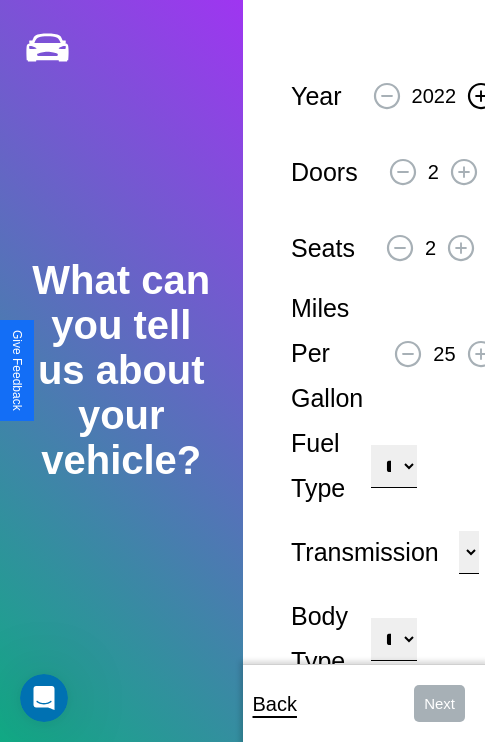 click 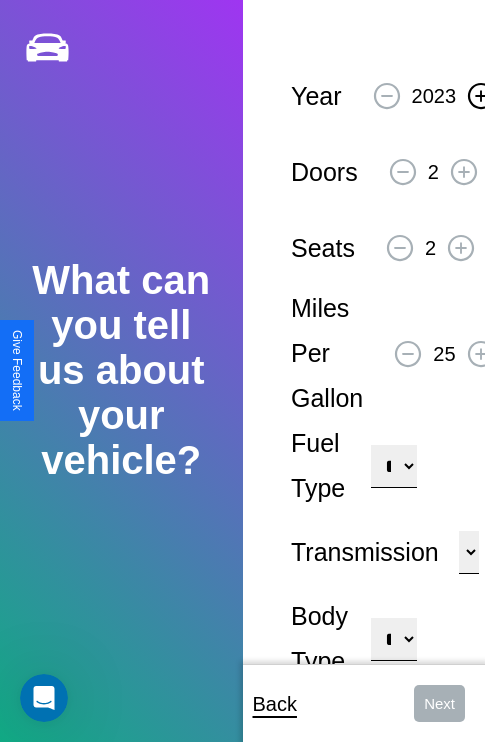 click 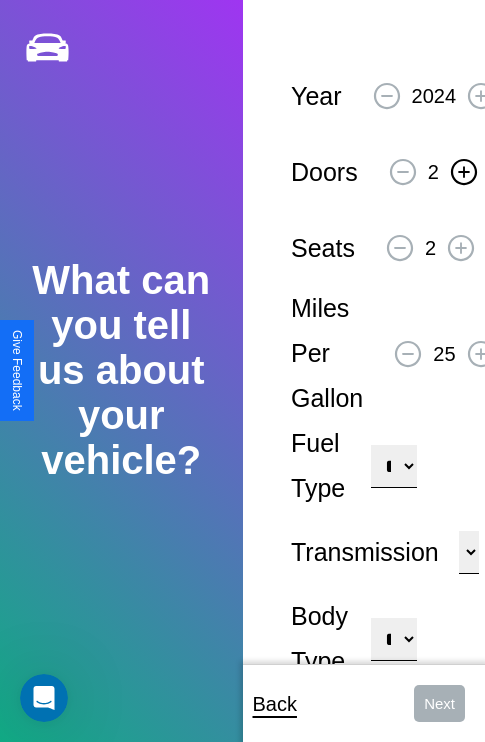 click 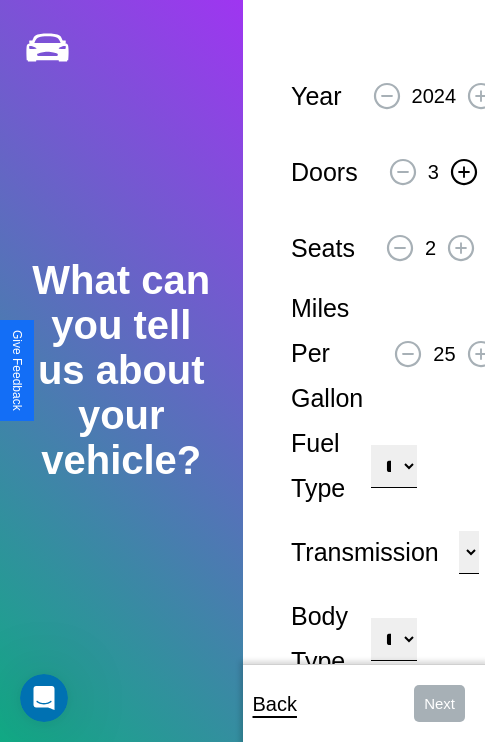 click 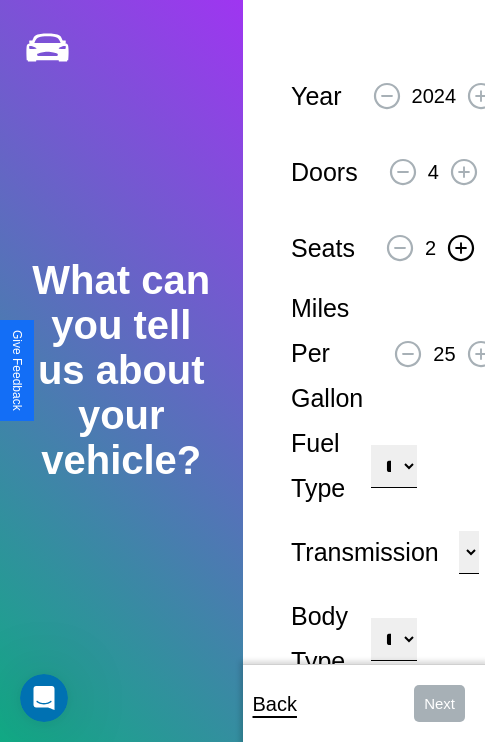 click 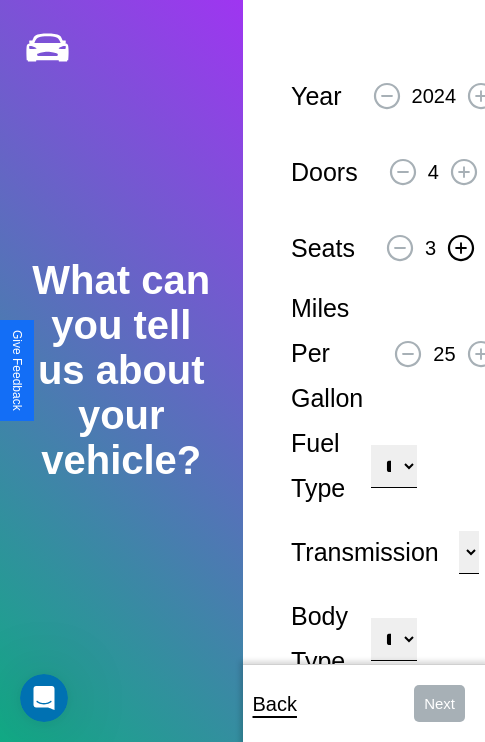 click 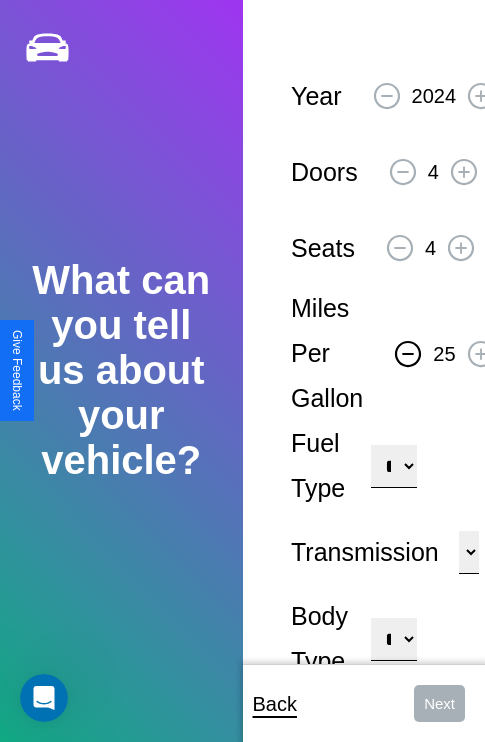 click 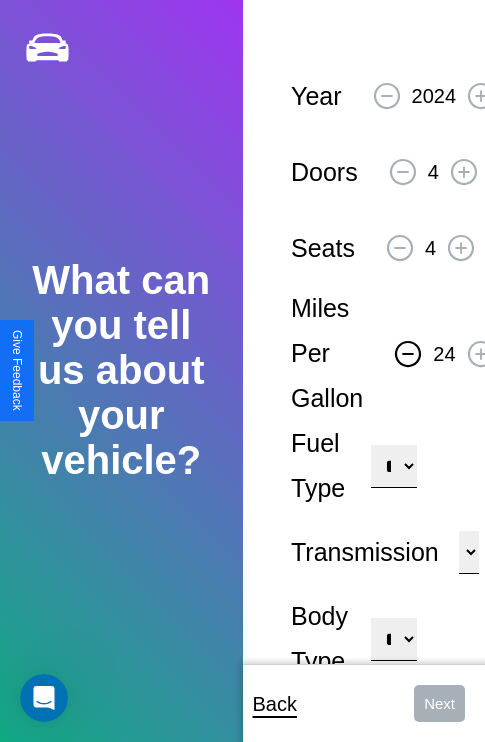 click 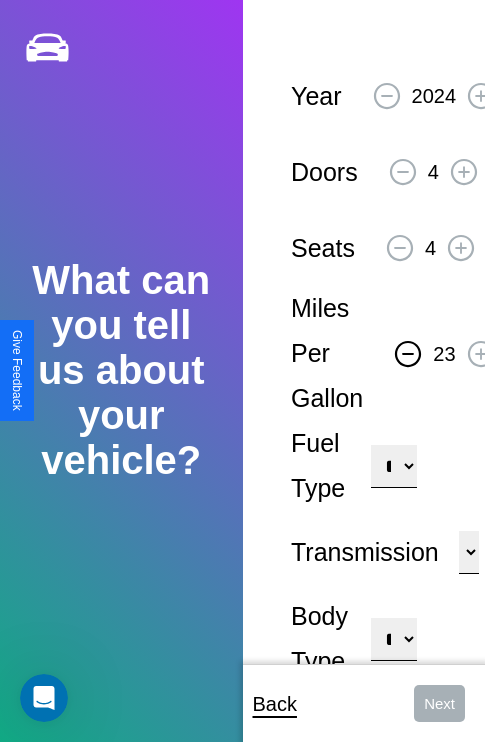 click 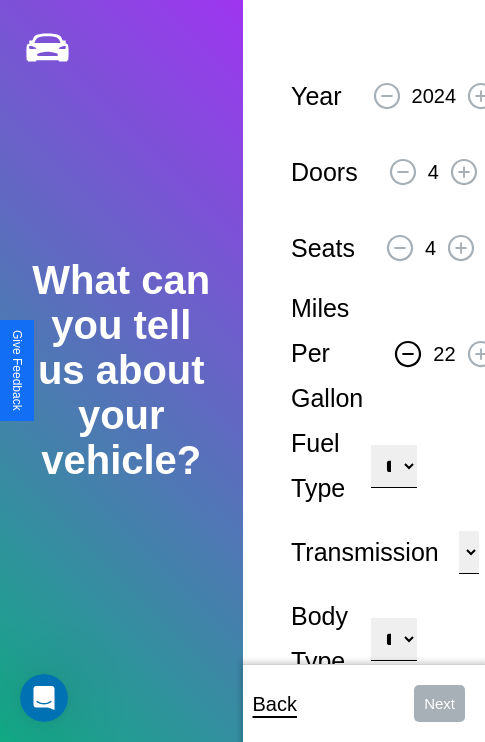 click on "**********" at bounding box center [393, 466] 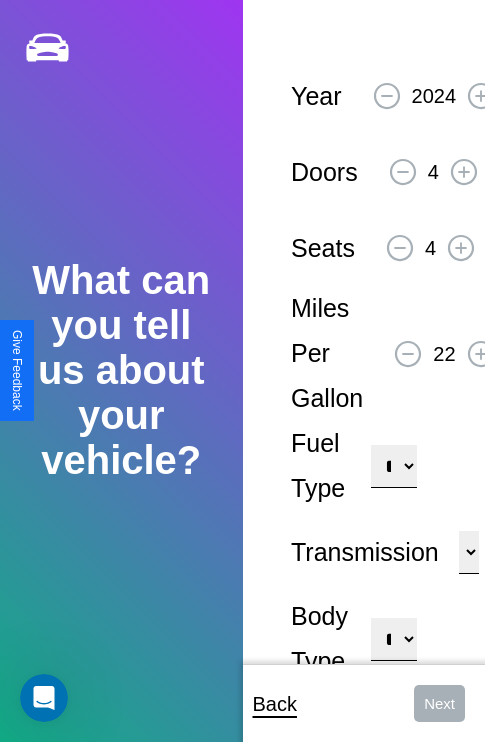 select on "***" 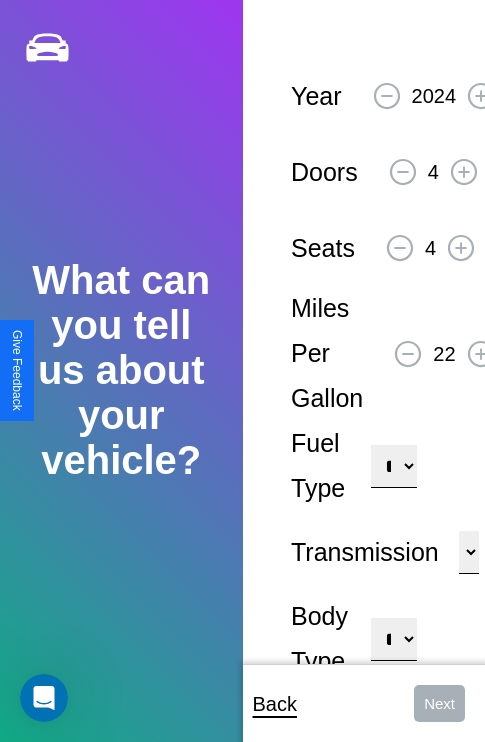 click on "****** ********* ******" at bounding box center [469, 552] 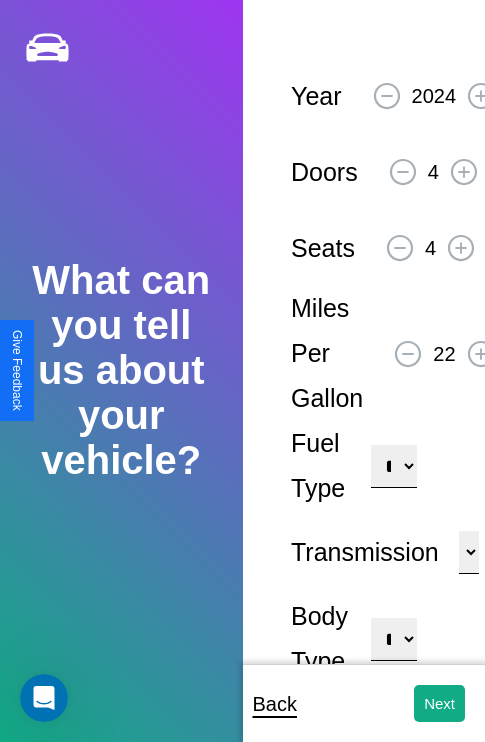 click on "**********" at bounding box center [393, 639] 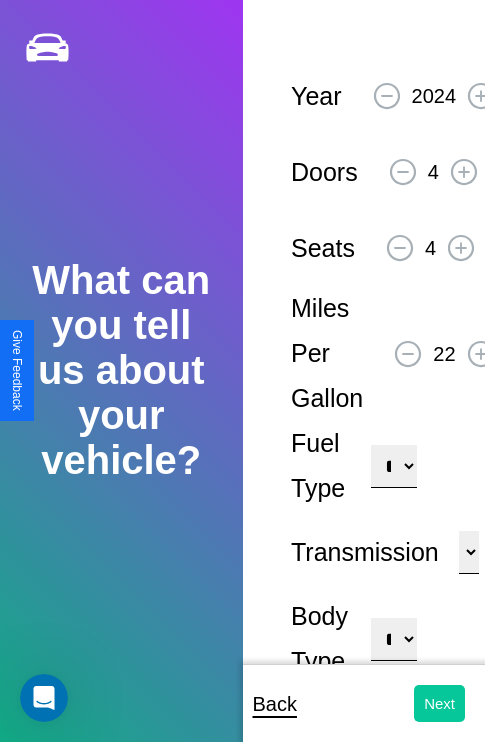 click on "Next" at bounding box center [439, 703] 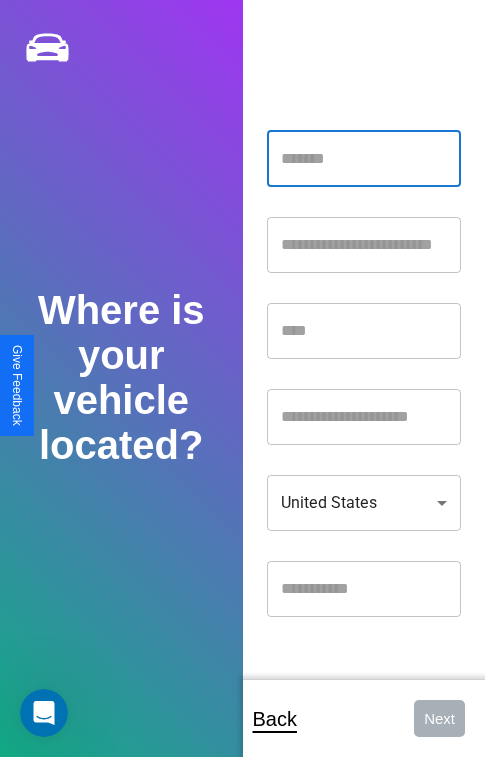 click at bounding box center (364, 159) 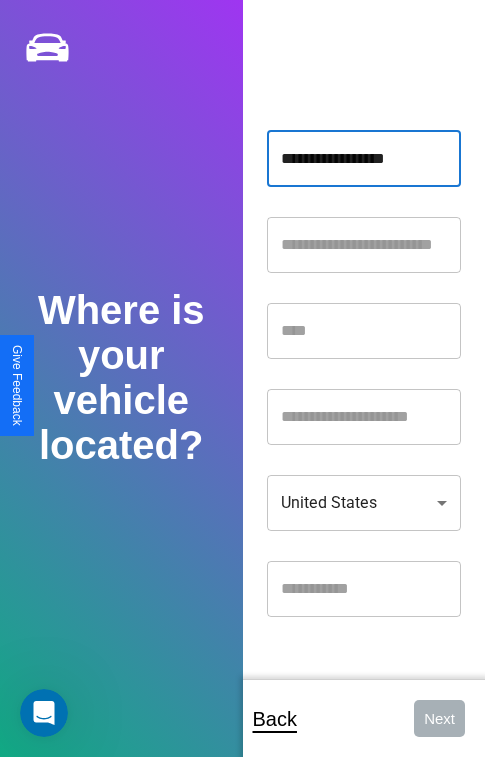type on "**********" 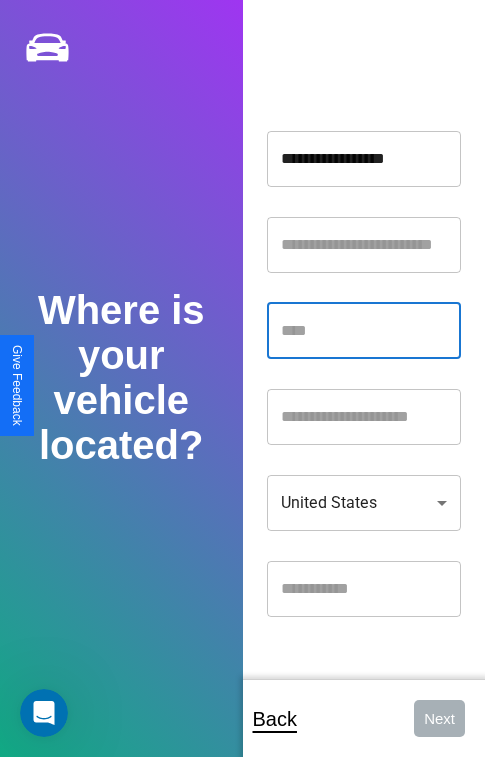 click at bounding box center (364, 331) 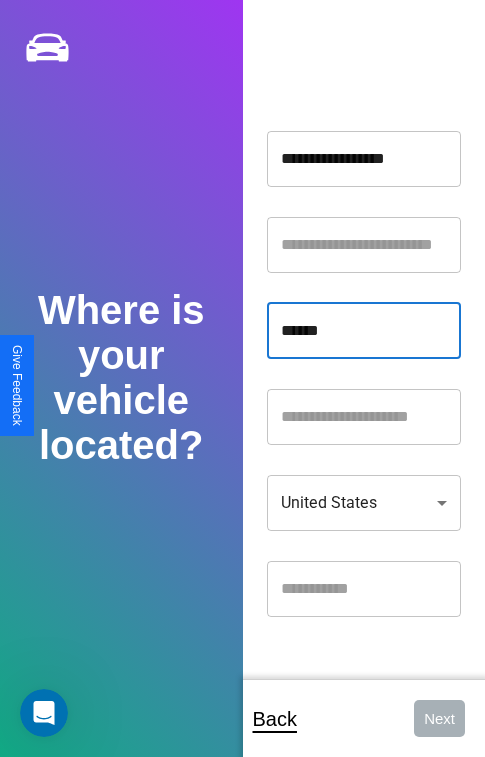 type on "******" 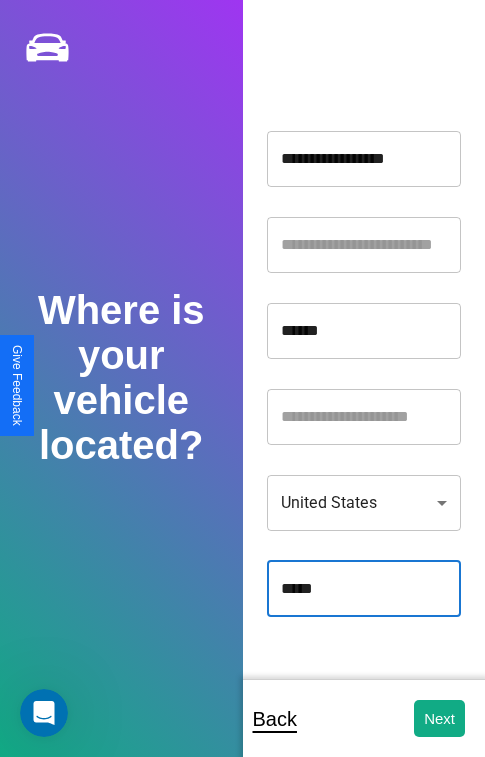 type on "*****" 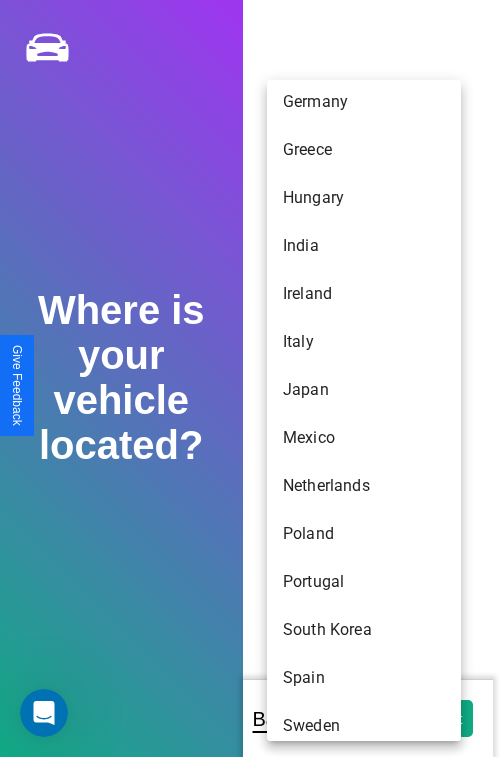 click on "Germany" at bounding box center (364, 102) 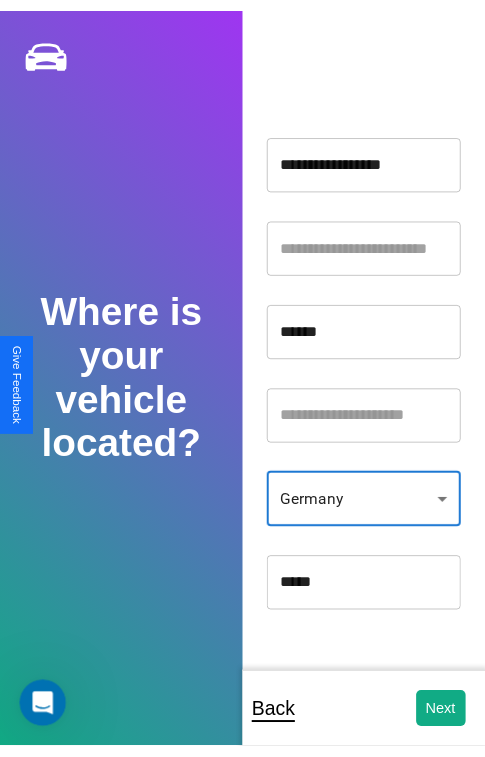scroll, scrollTop: 344, scrollLeft: 0, axis: vertical 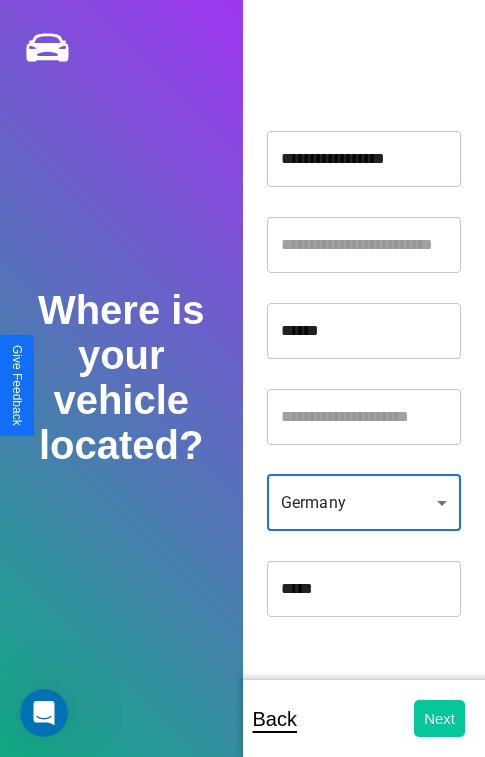 click on "Next" at bounding box center (439, 718) 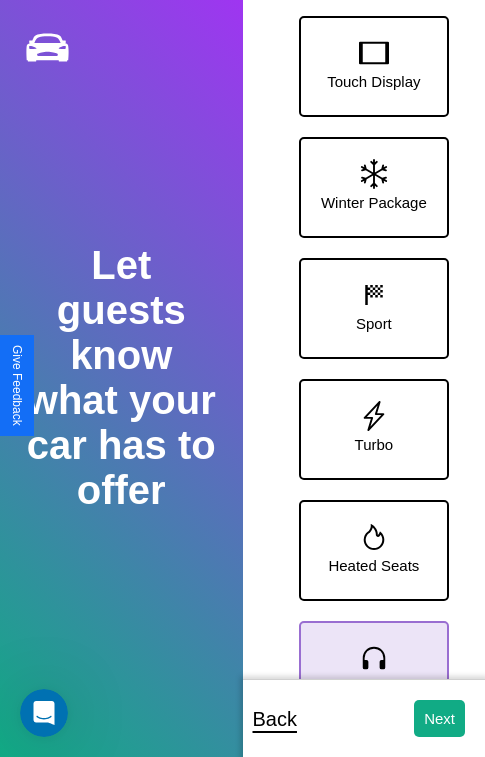 click 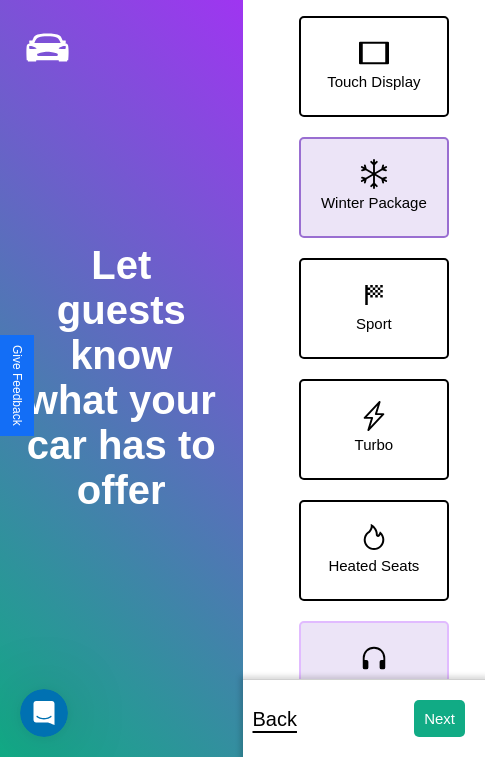 click 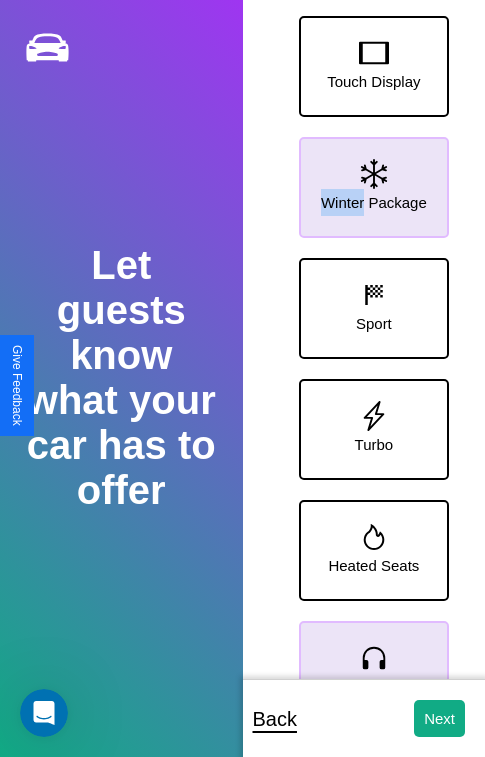 scroll, scrollTop: 128, scrollLeft: 0, axis: vertical 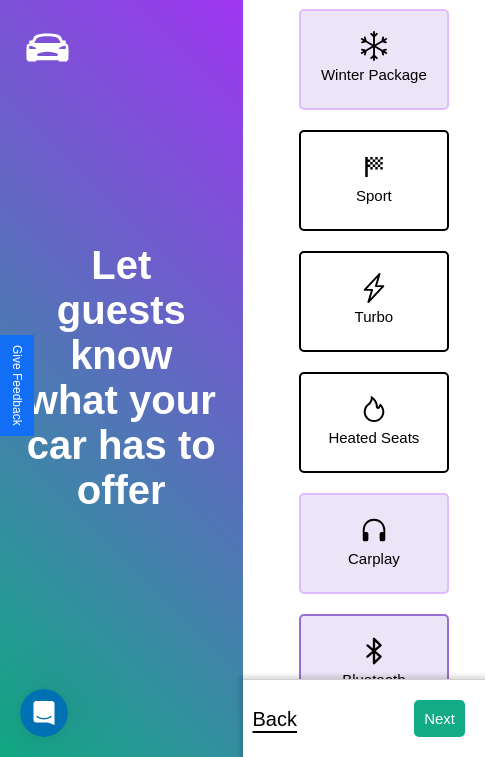 click 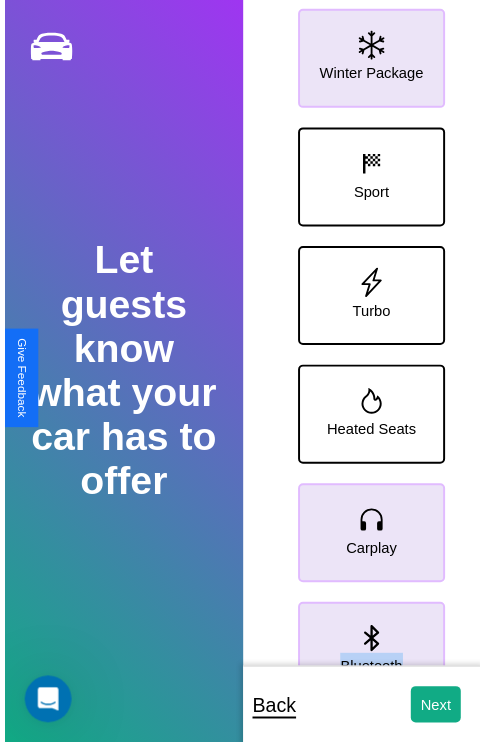 scroll, scrollTop: 249, scrollLeft: 0, axis: vertical 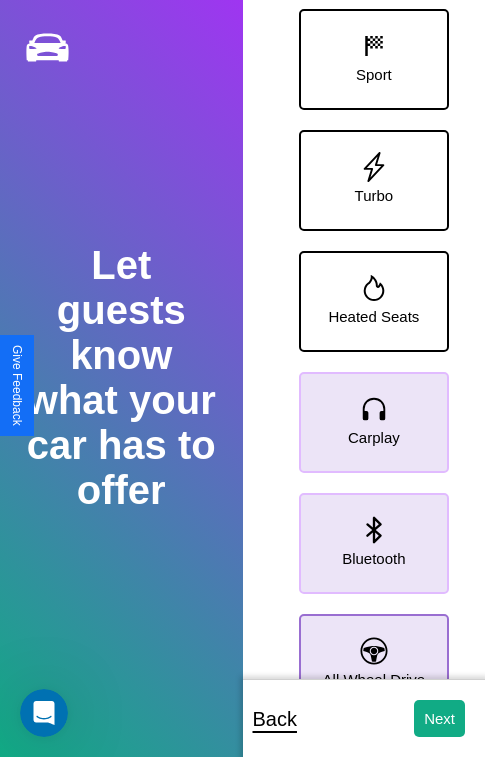 click 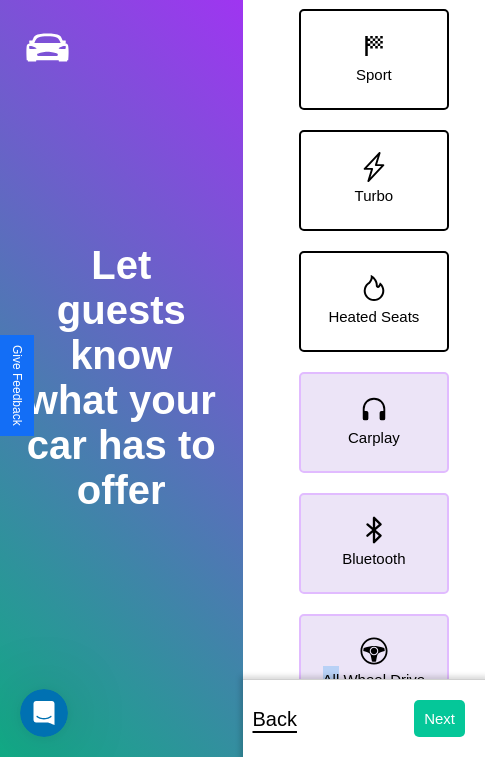 click on "Next" at bounding box center [439, 718] 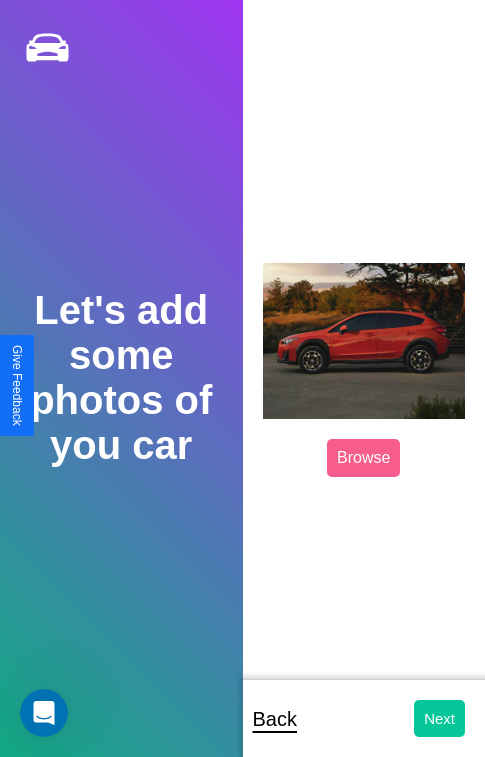 click on "Next" at bounding box center [439, 718] 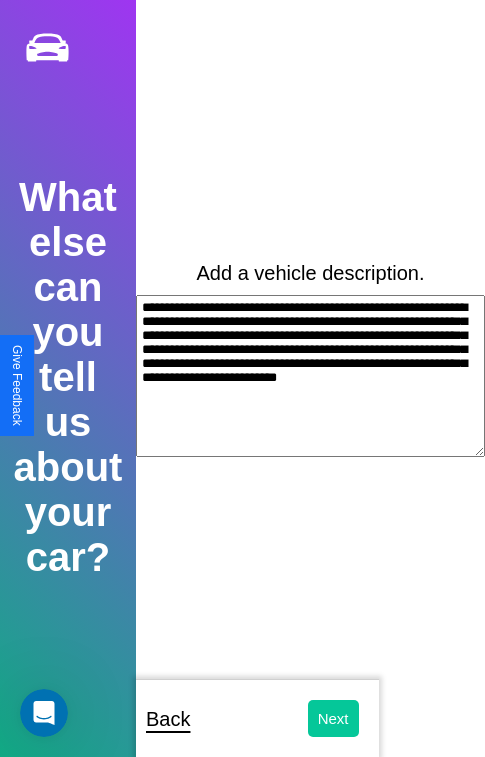 type on "**********" 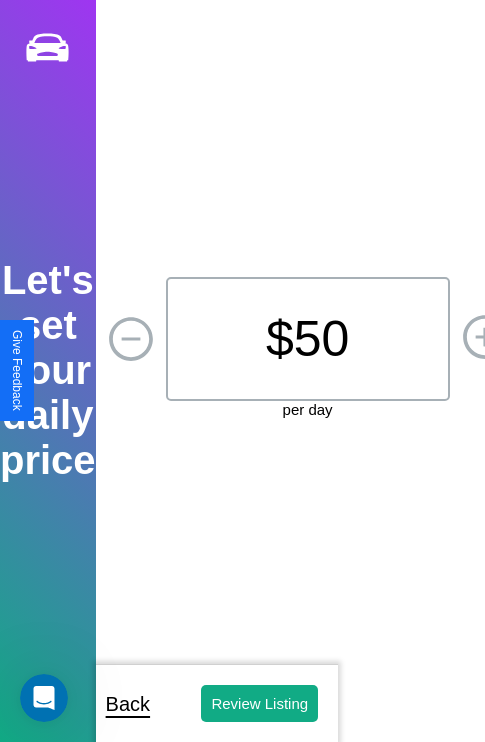click on "$ 50" at bounding box center (308, 339) 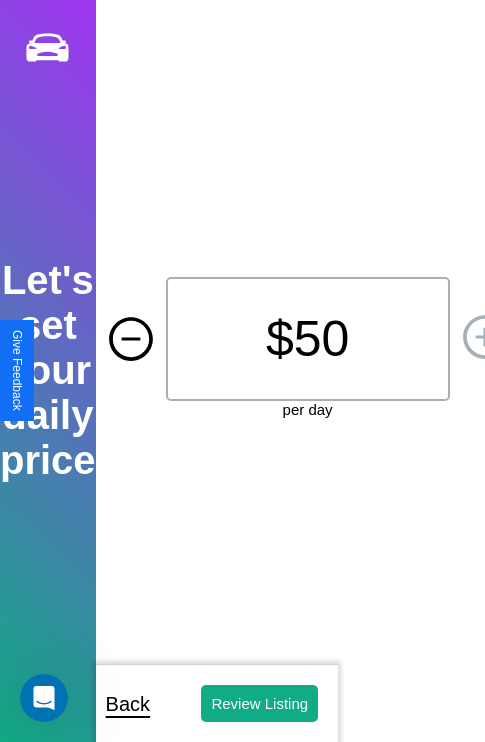 click 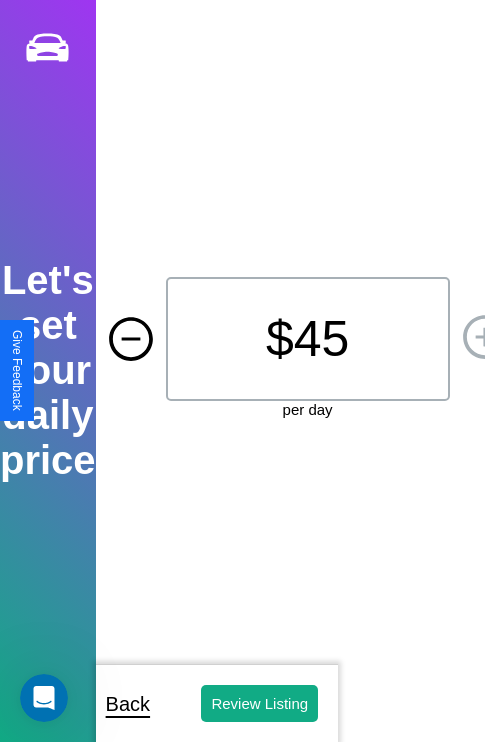 click 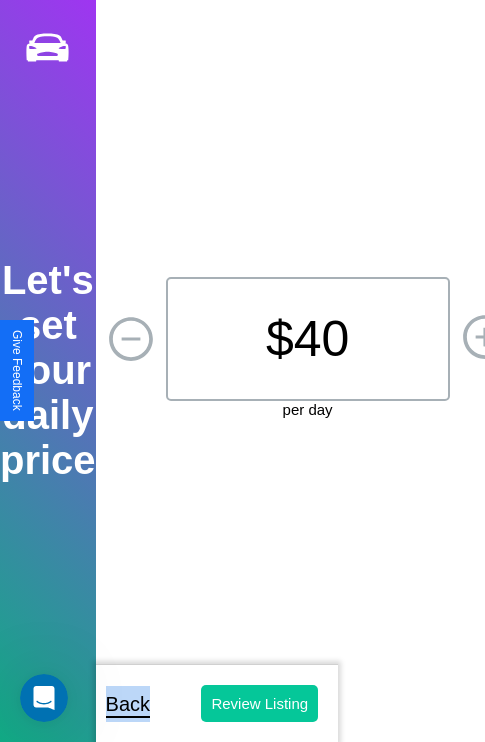 click on "Review Listing" at bounding box center [259, 703] 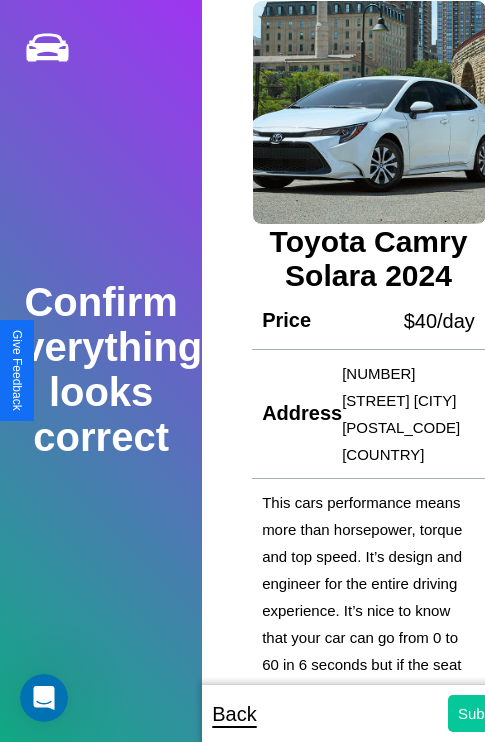 click on "Submit" at bounding box center (481, 713) 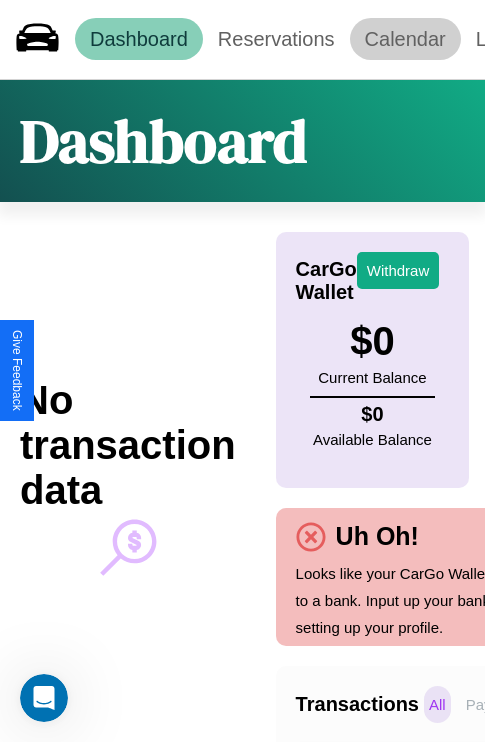 click on "Calendar" at bounding box center [405, 39] 